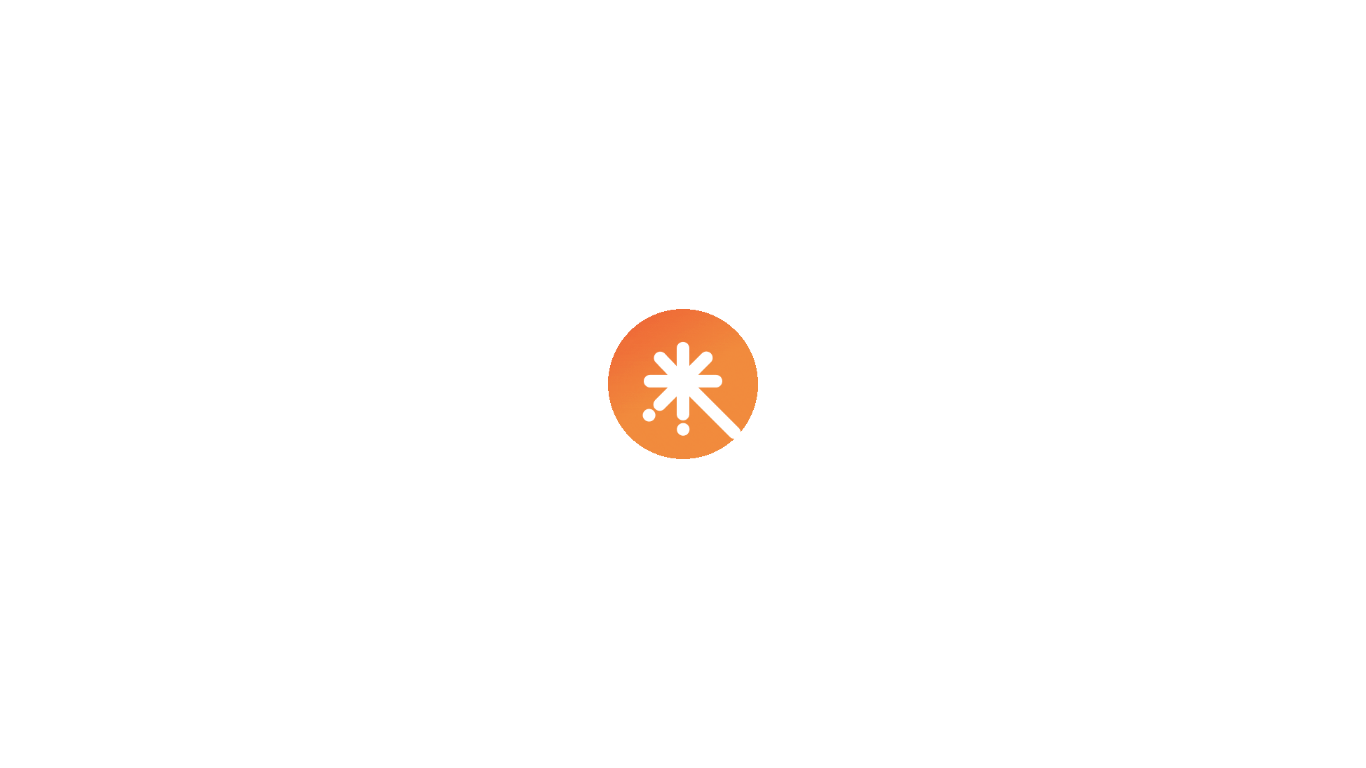 scroll, scrollTop: 0, scrollLeft: 0, axis: both 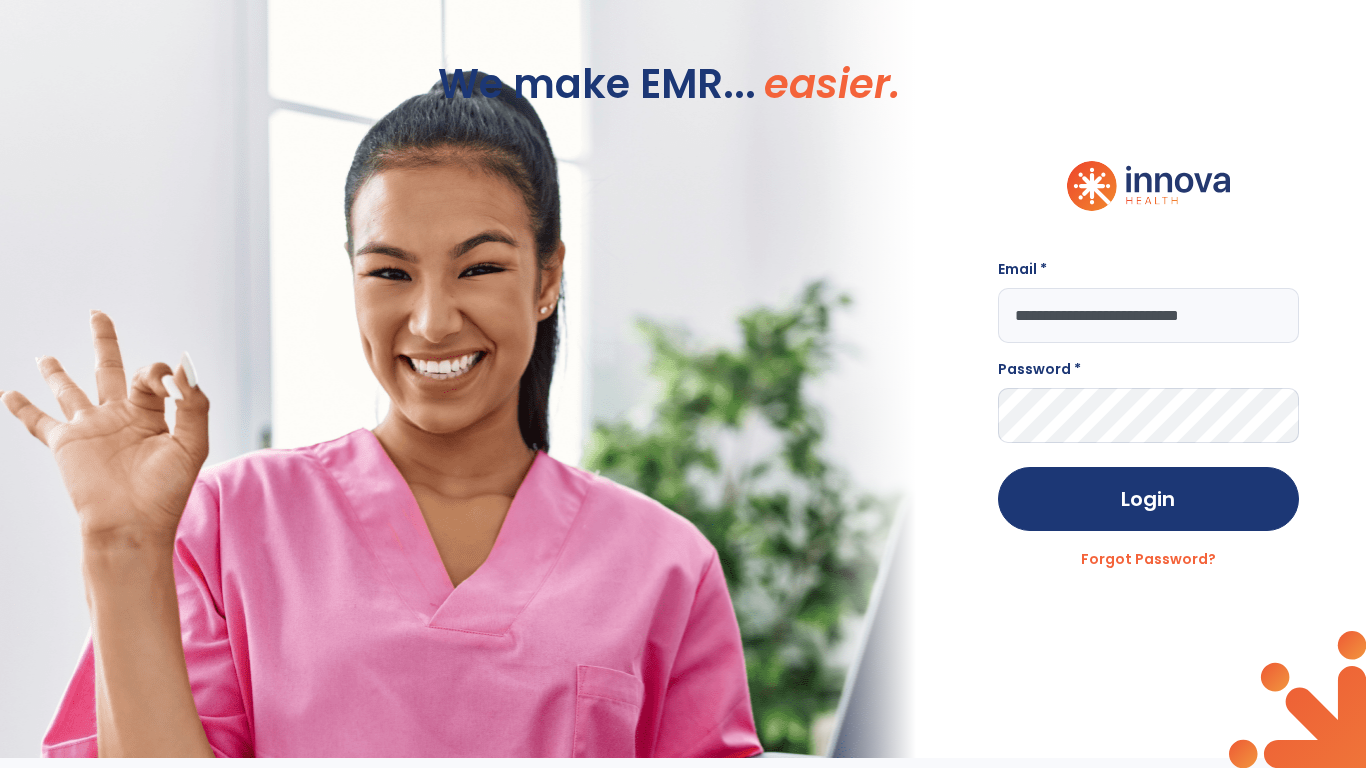 type on "**********" 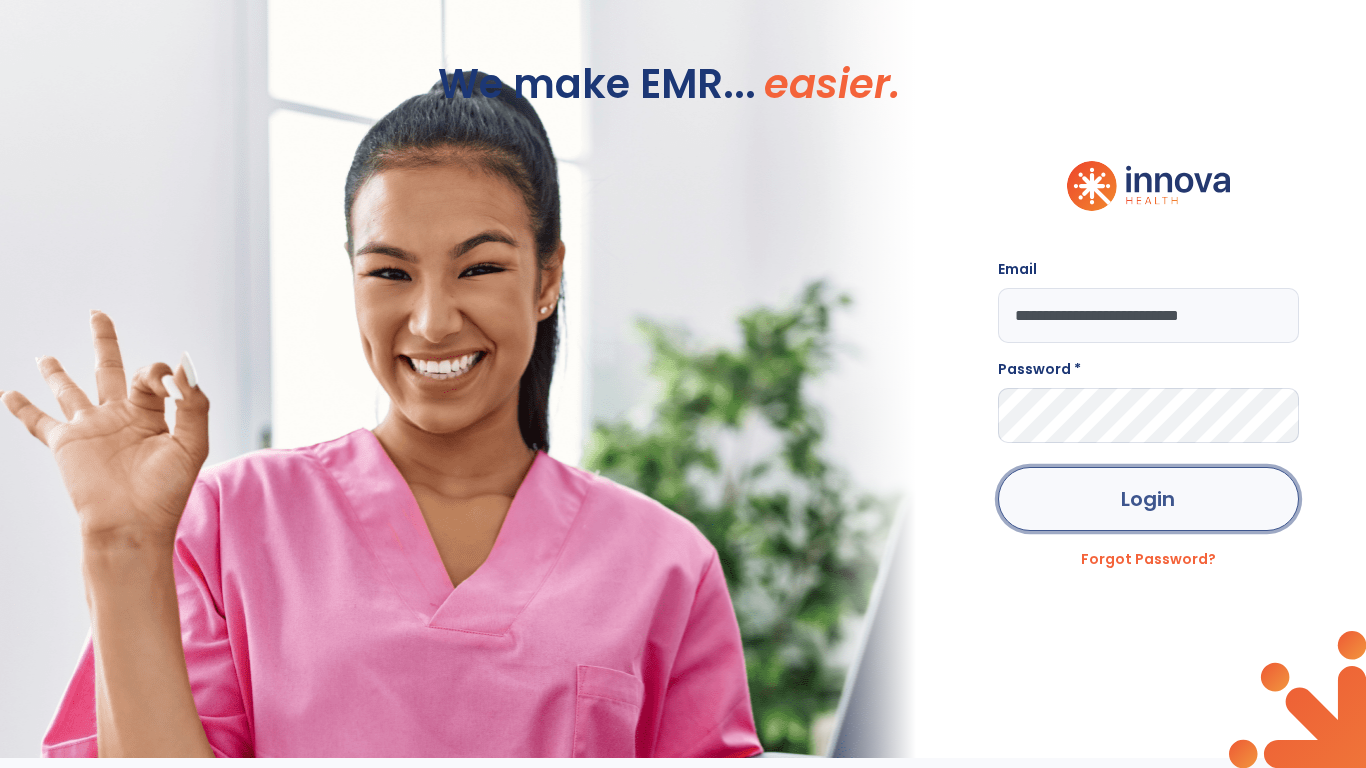 click on "Login" 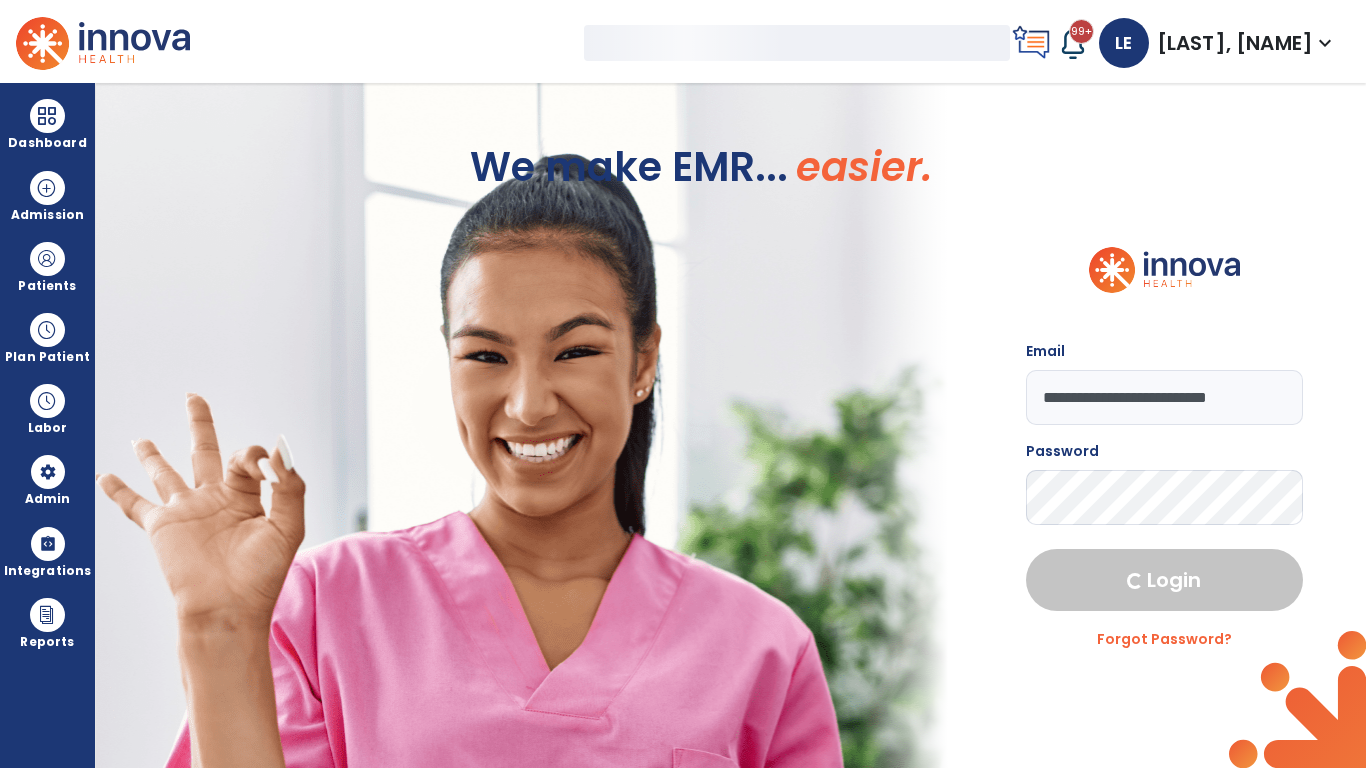 select on "***" 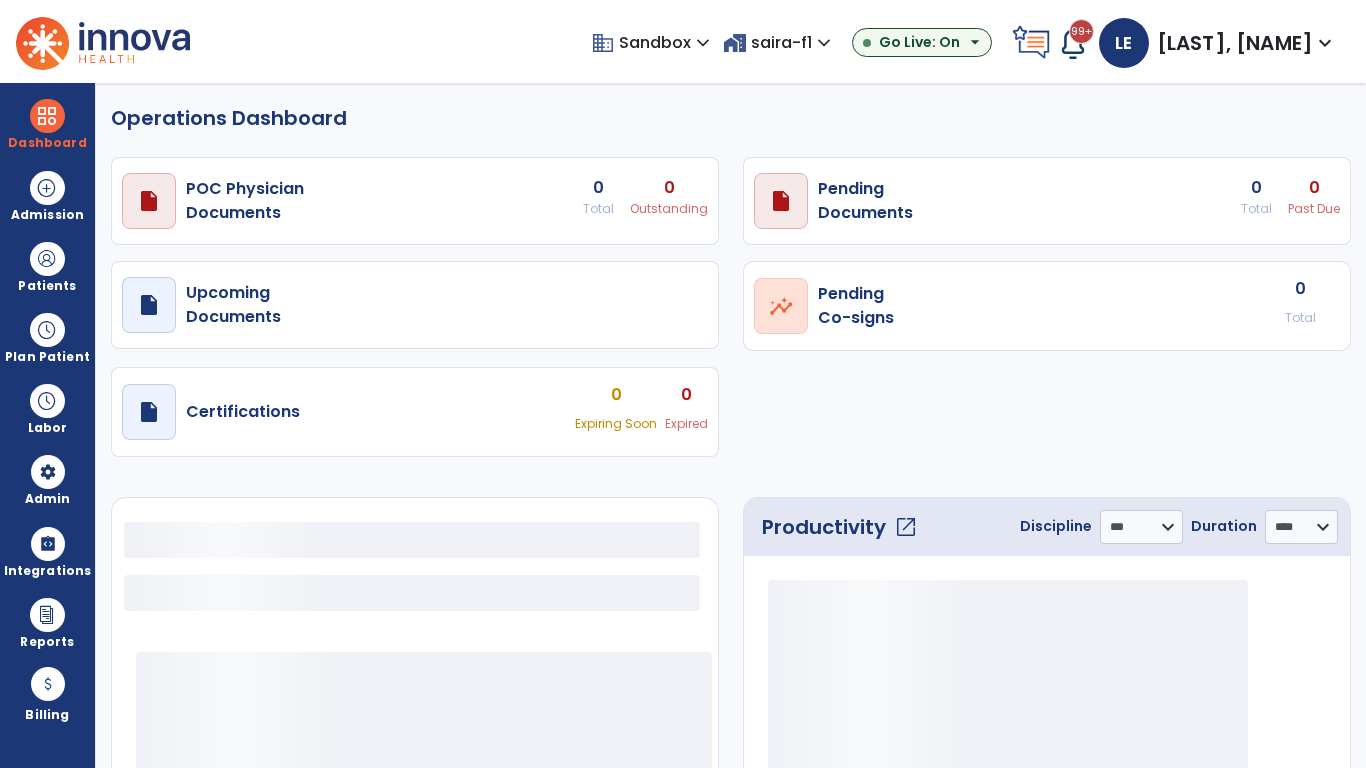 select on "***" 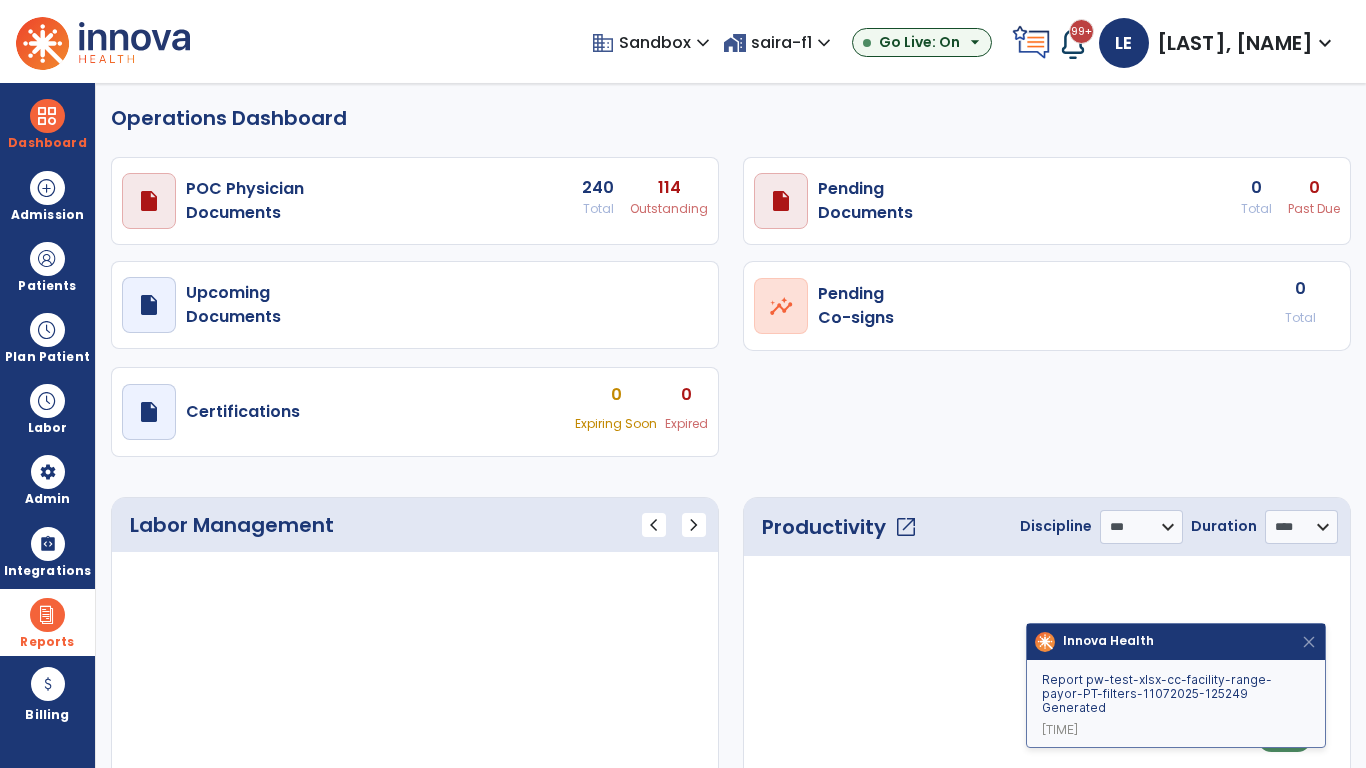 click at bounding box center (47, 615) 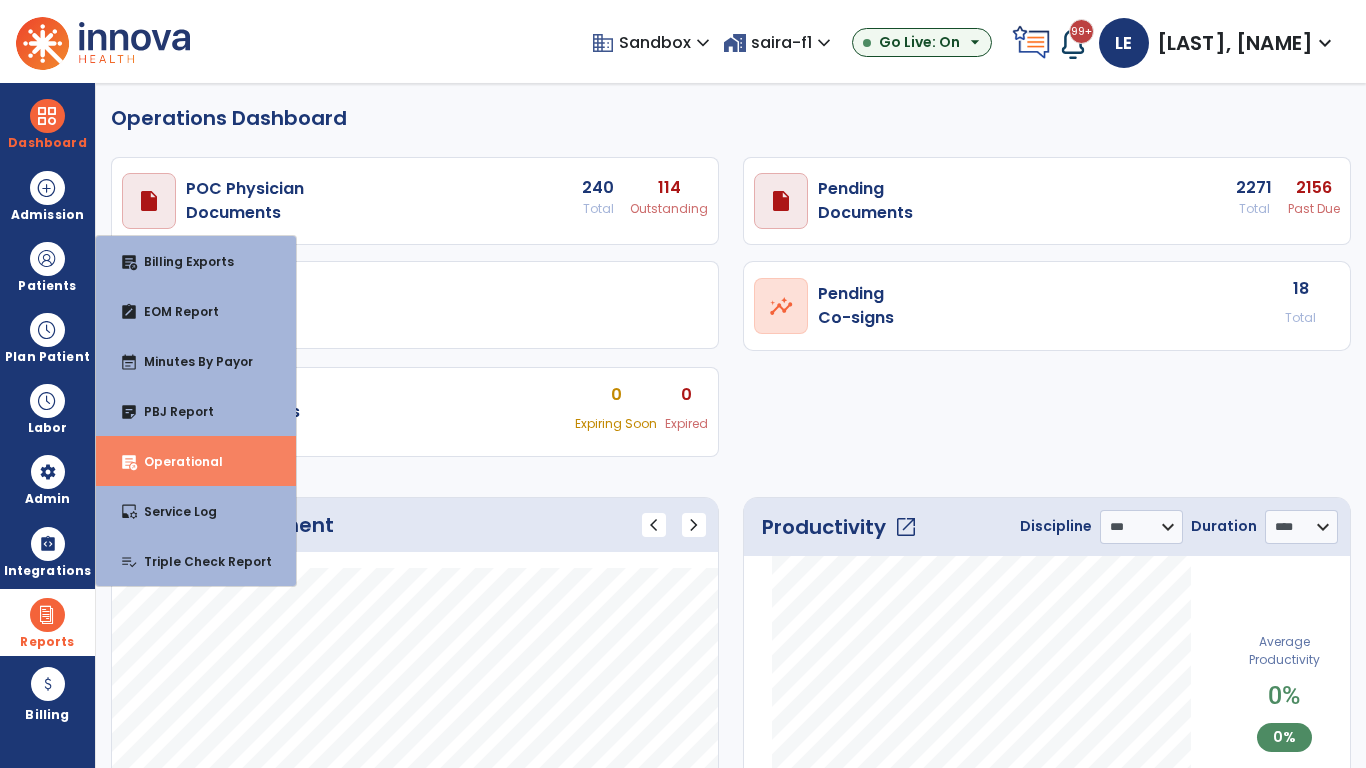 click on "Operational" at bounding box center [175, 461] 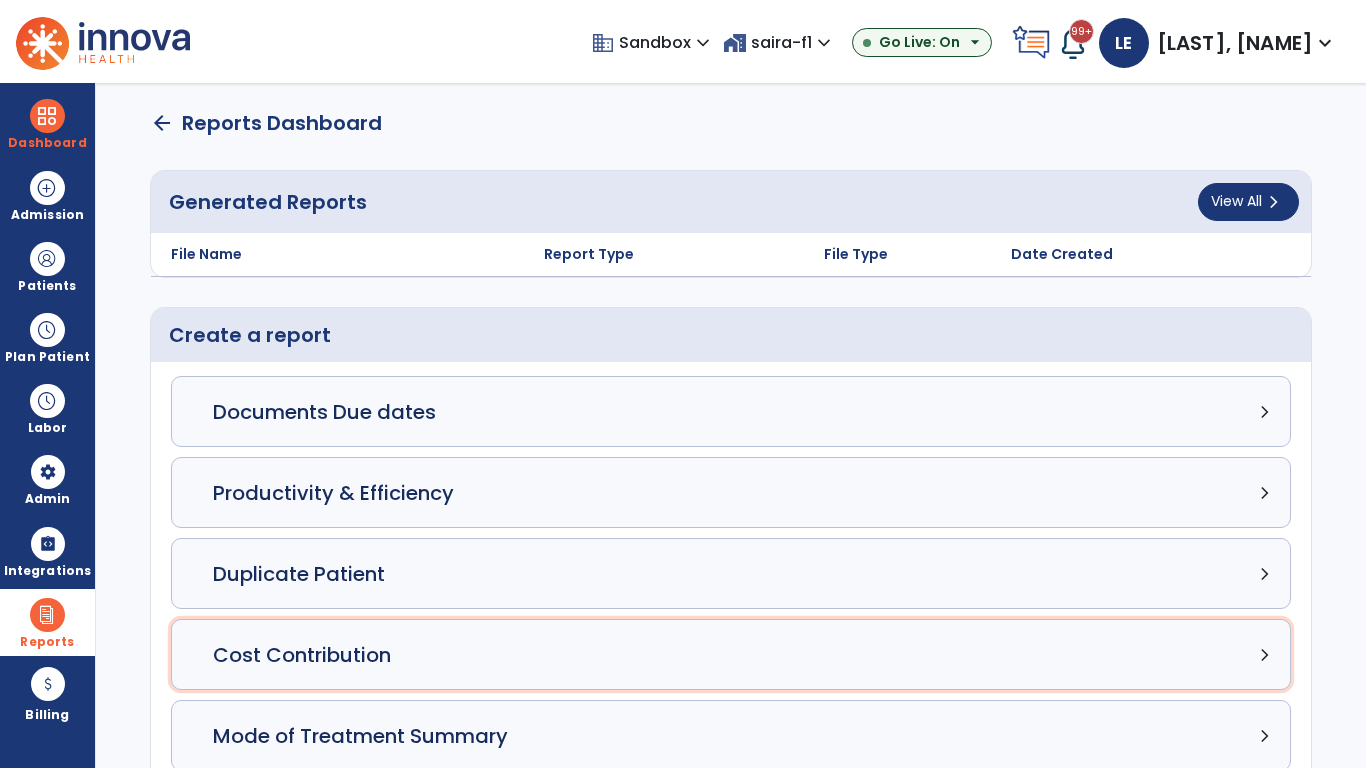 click on "Cost Contribution chevron_right" 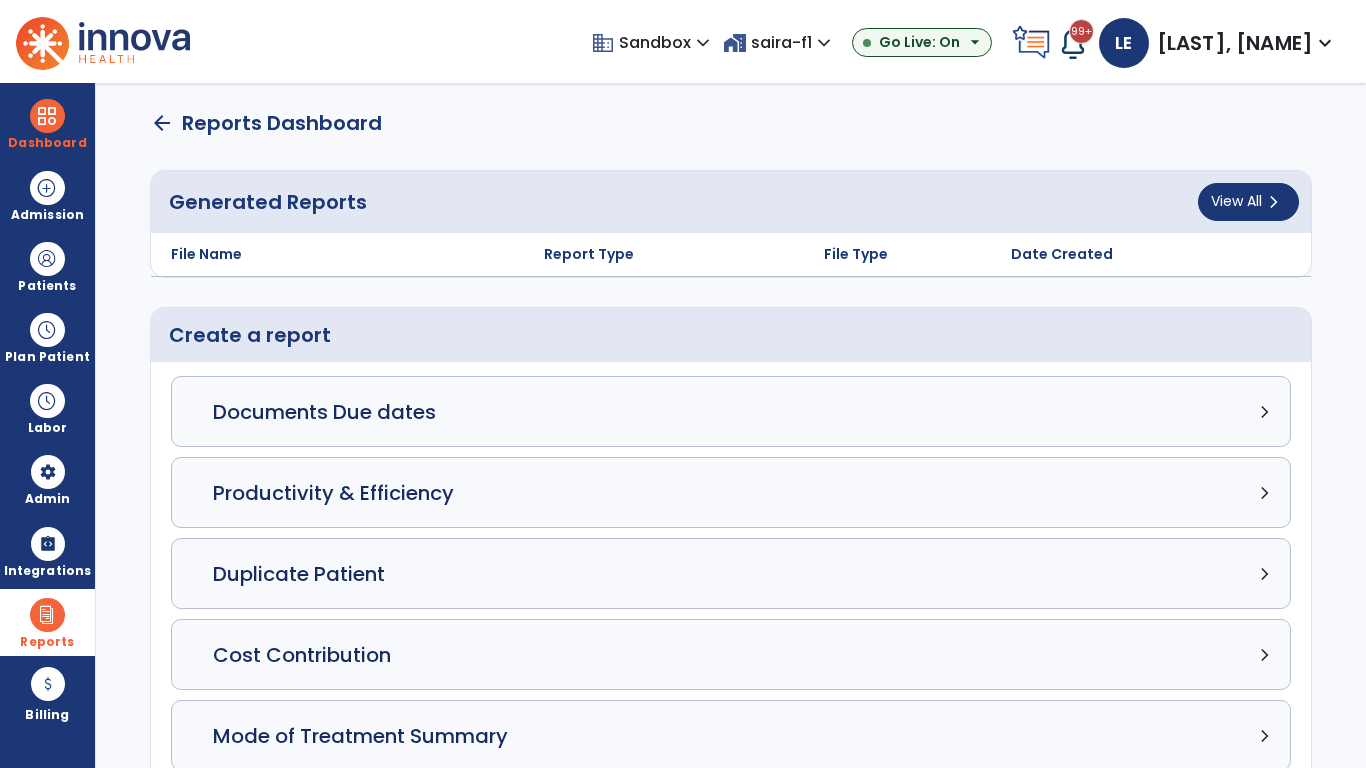 select on "*****" 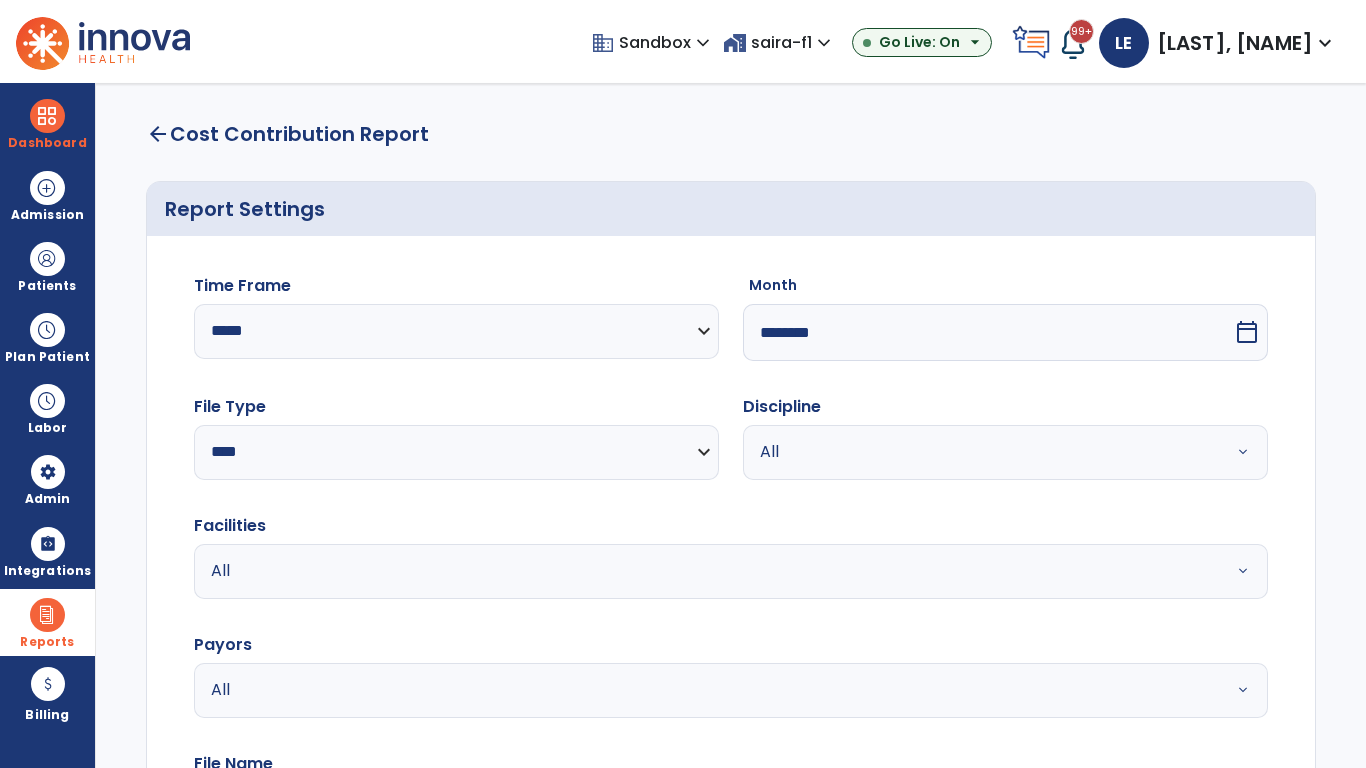 select on "*****" 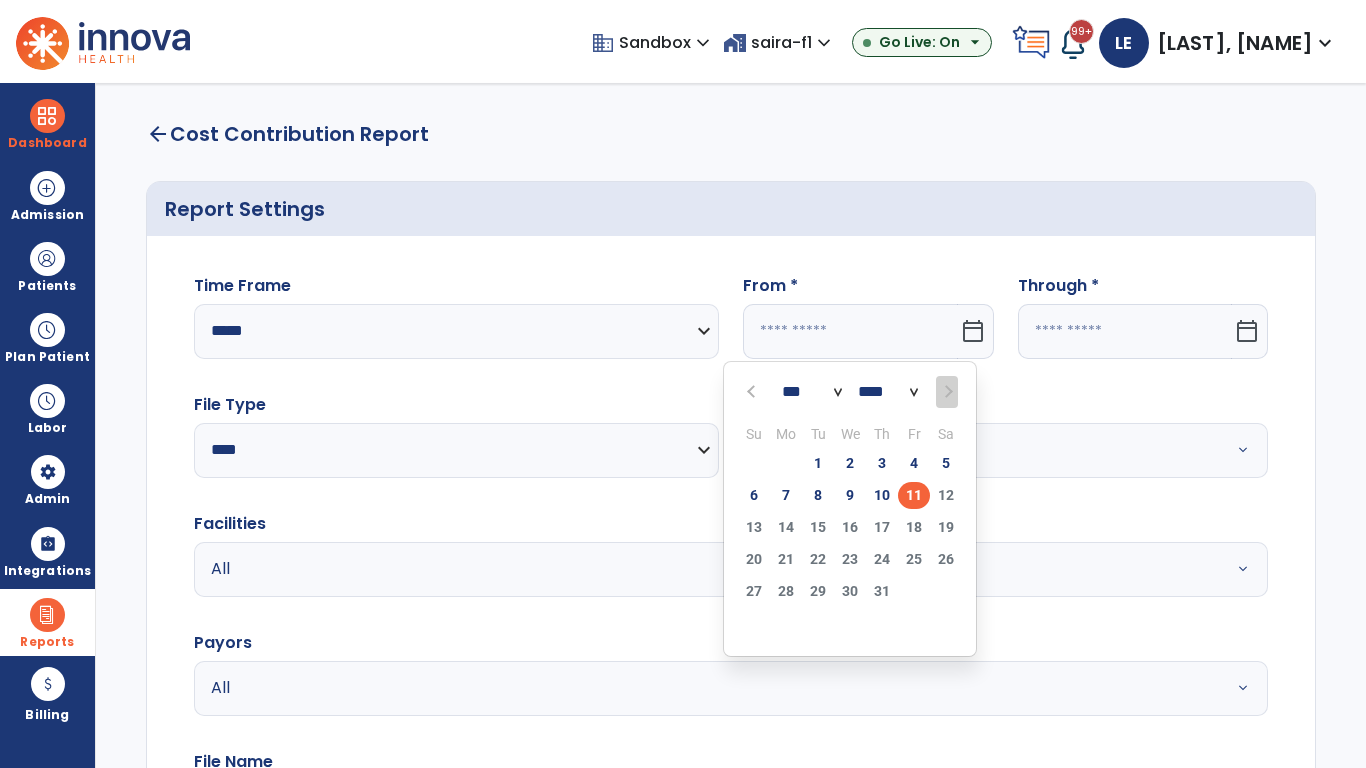 select on "****" 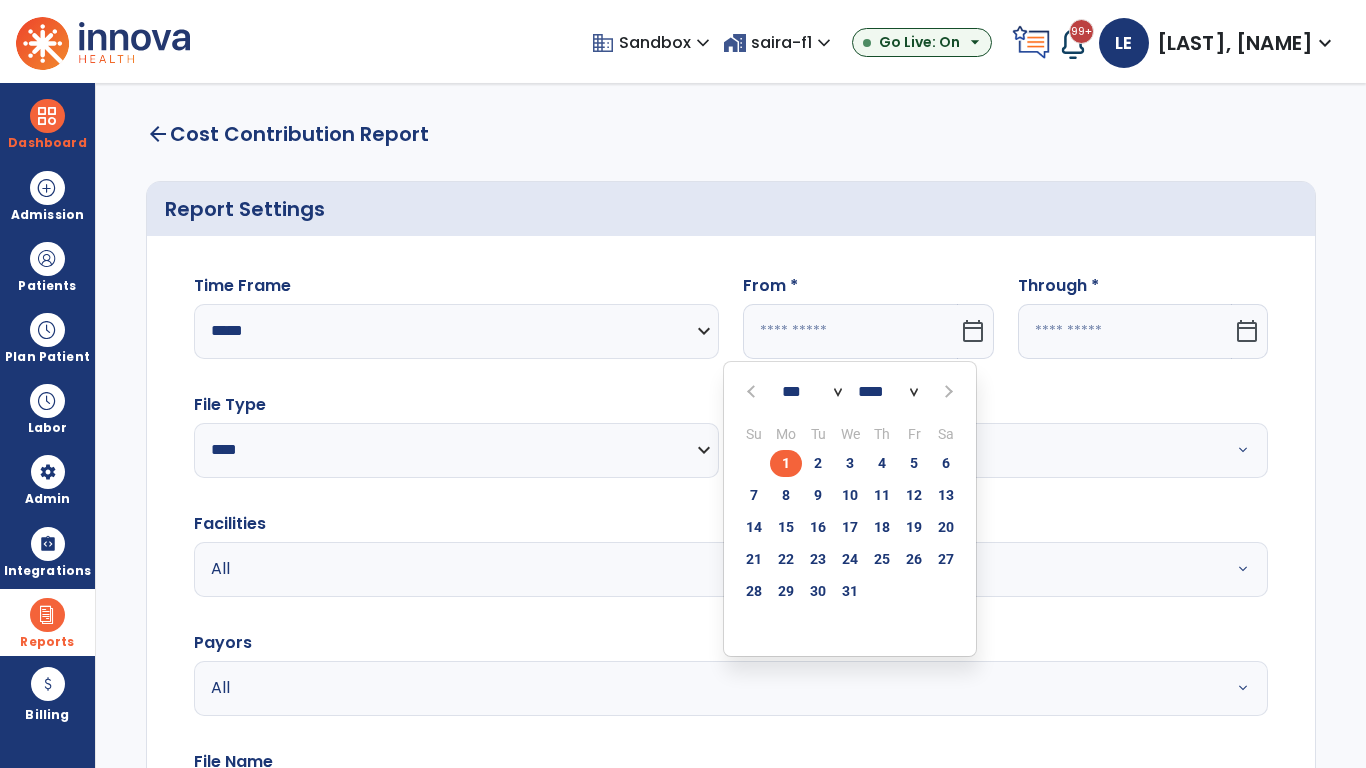 select on "**" 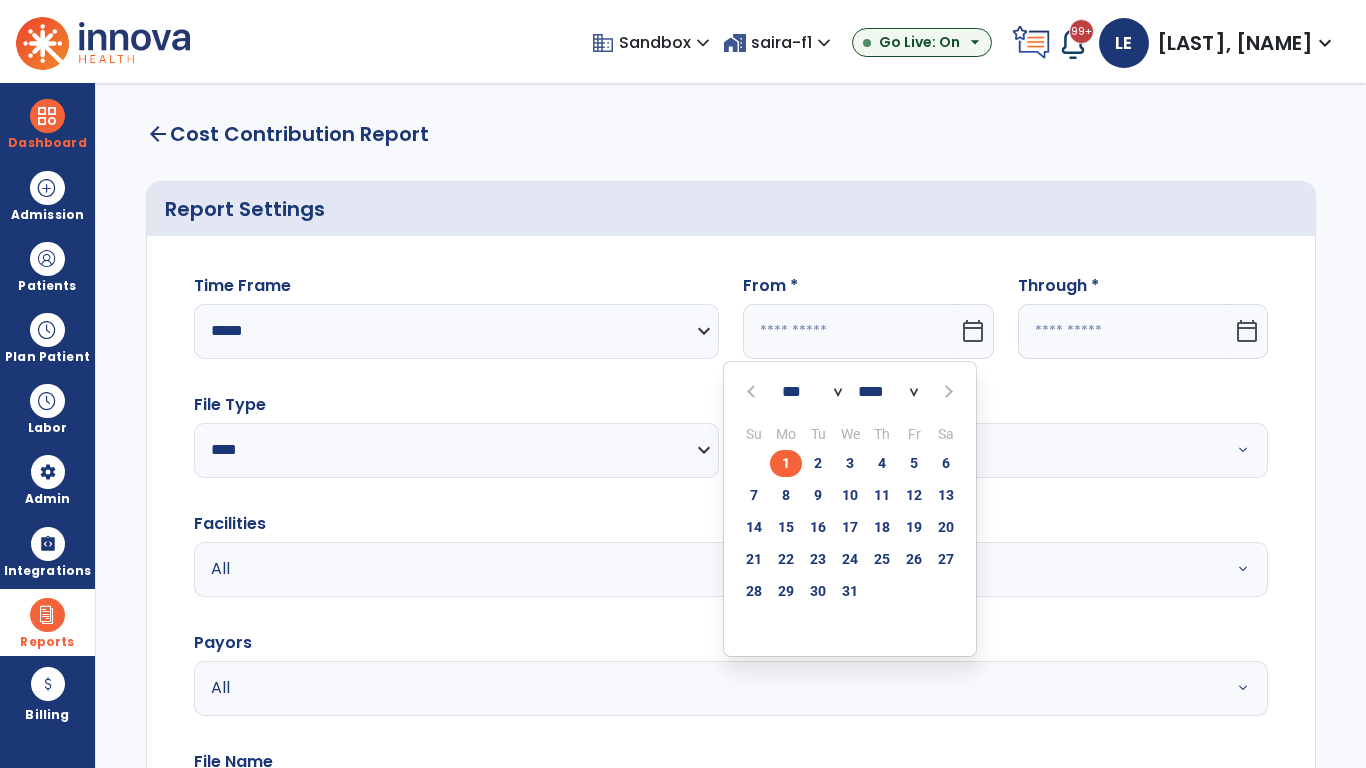 type on "**********" 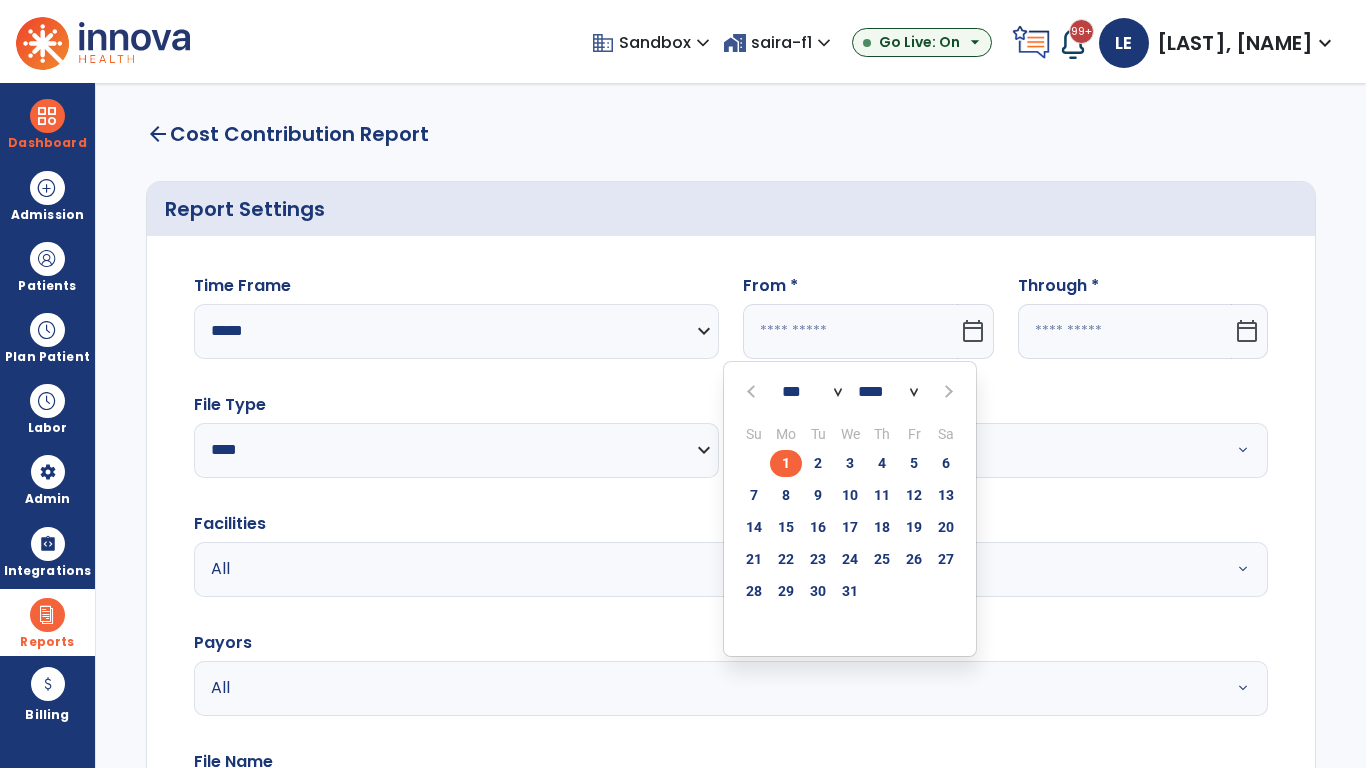 type on "*********" 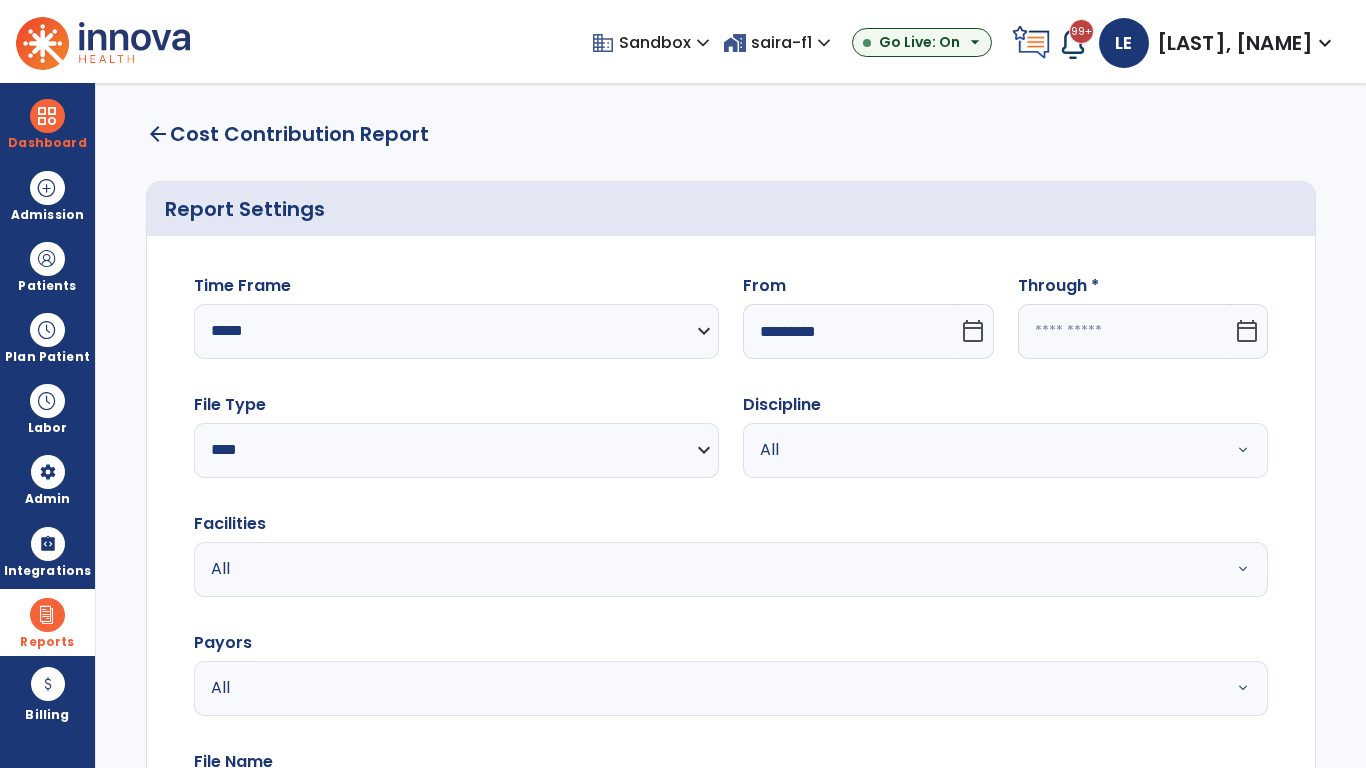 click 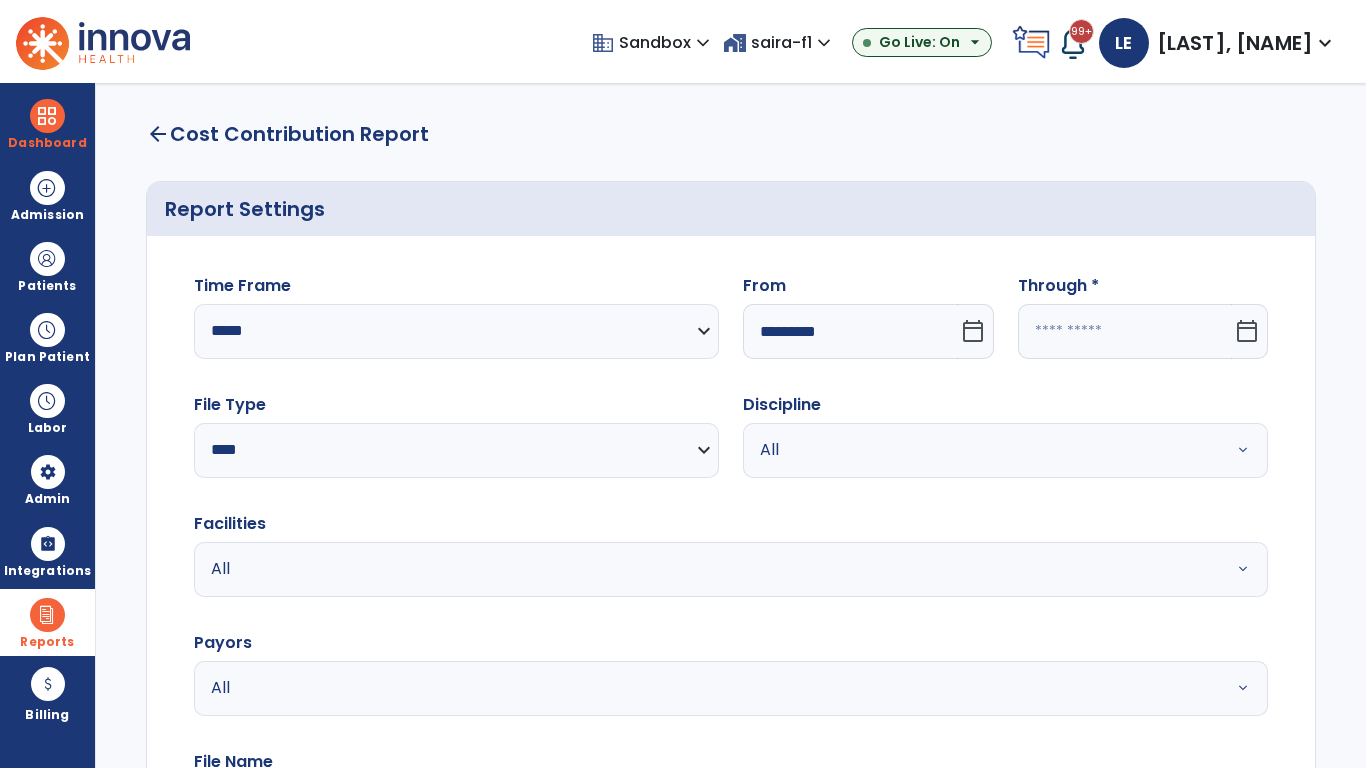 select on "*" 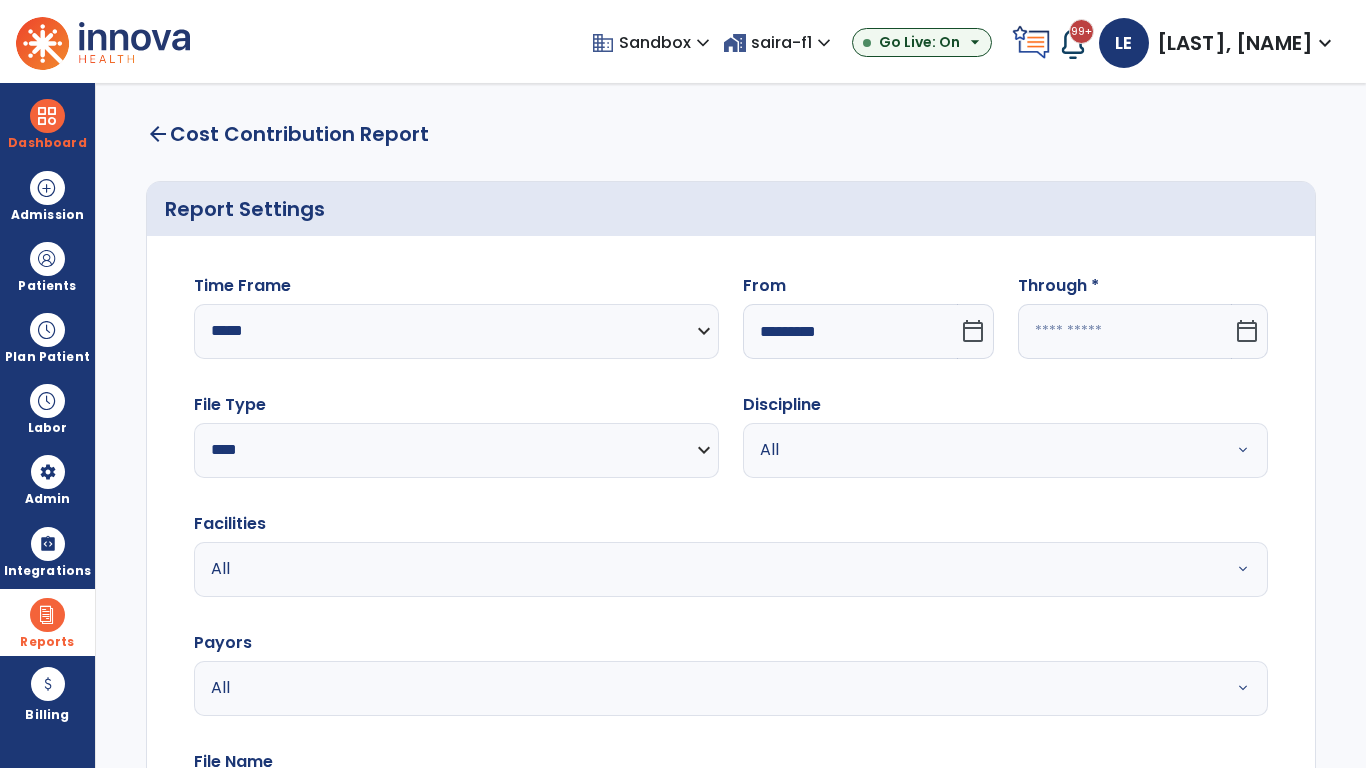 select on "****" 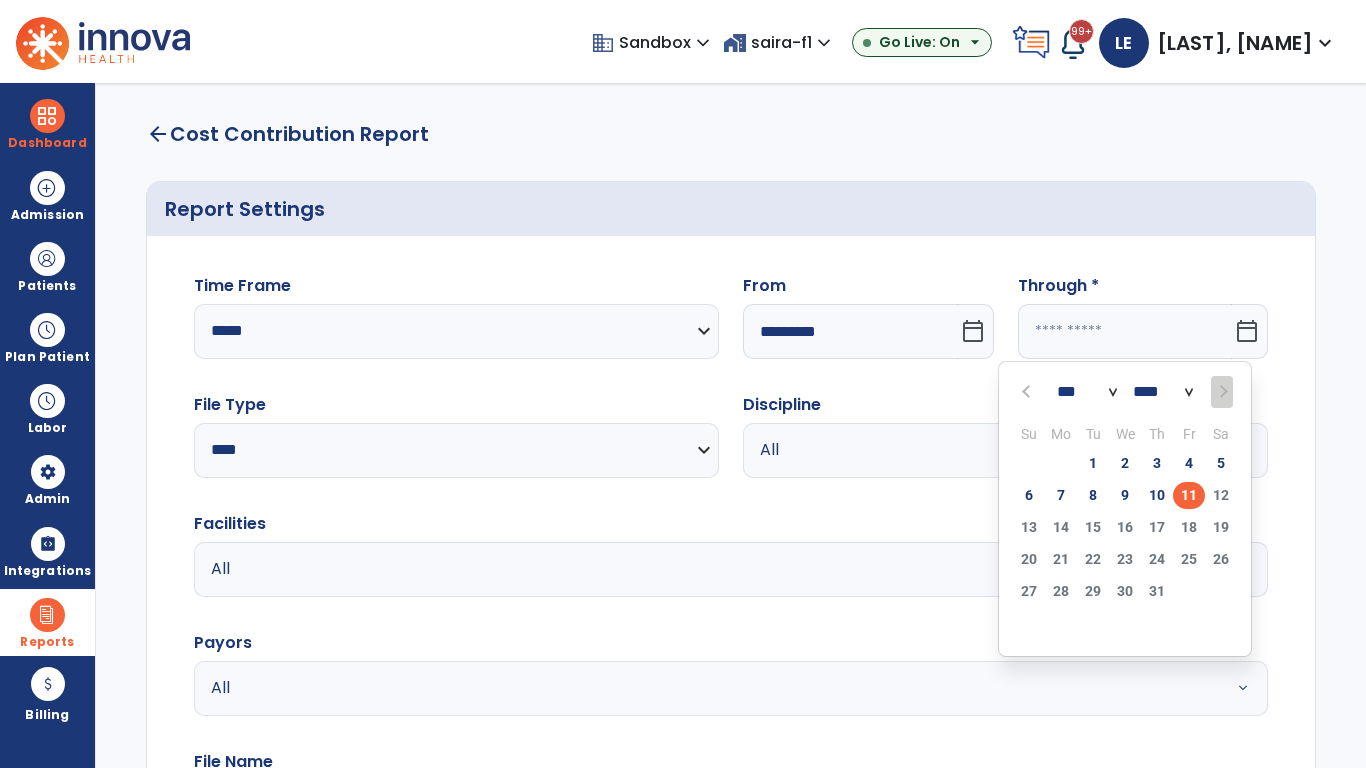 select on "*" 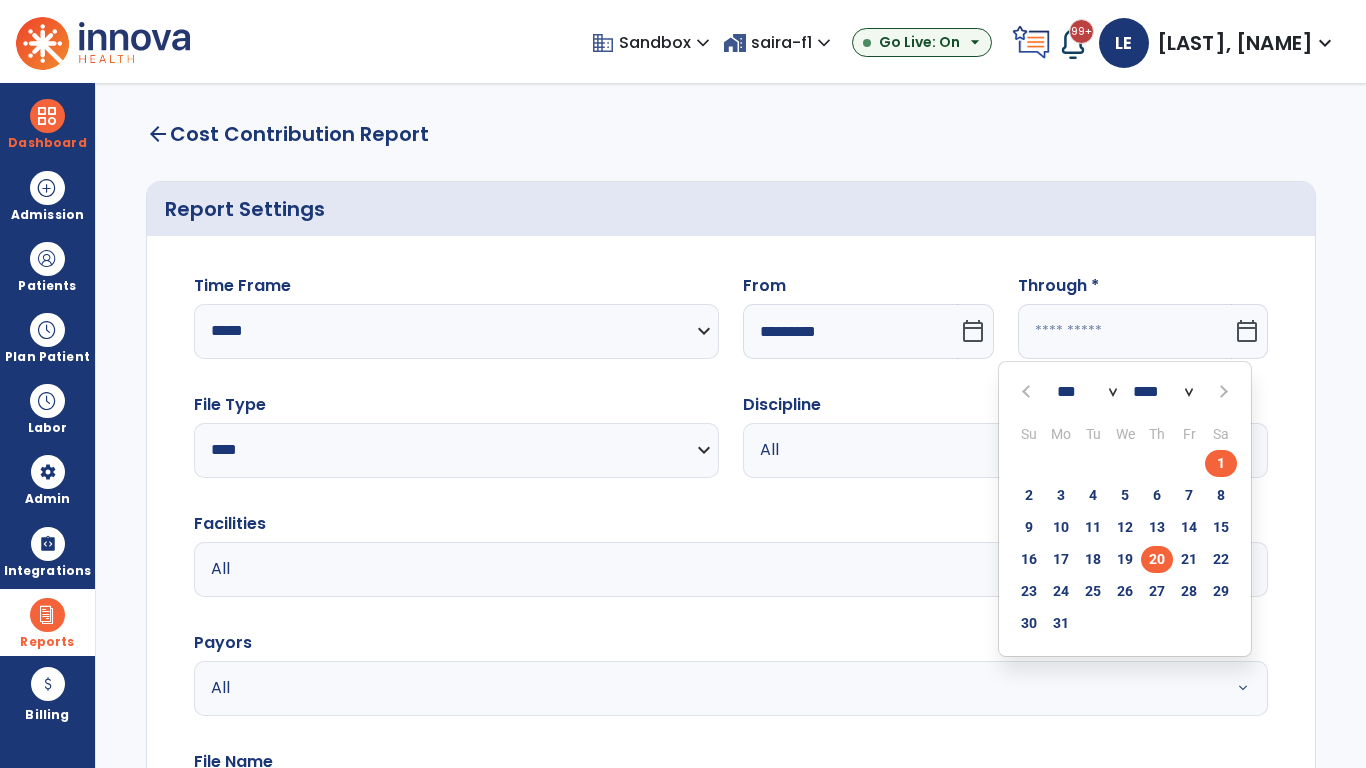 click on "20" 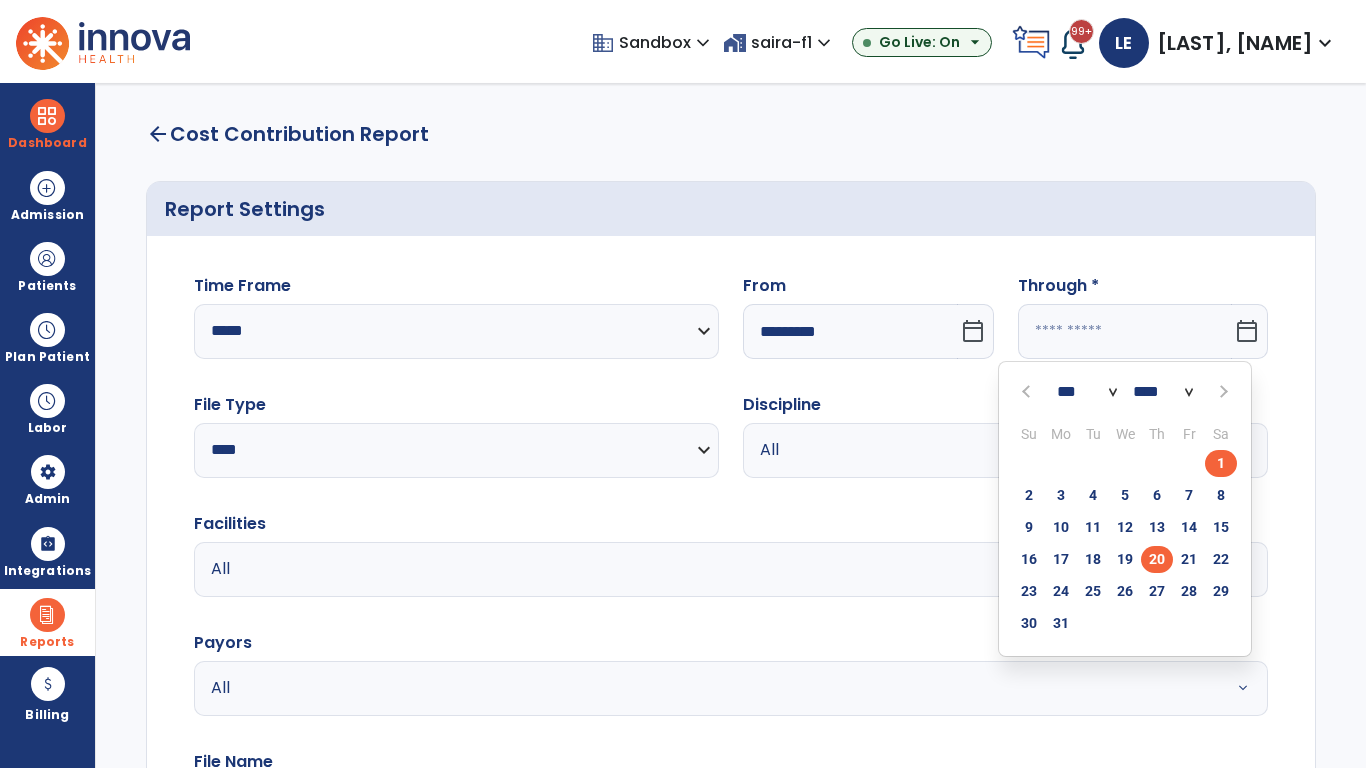 type on "**********" 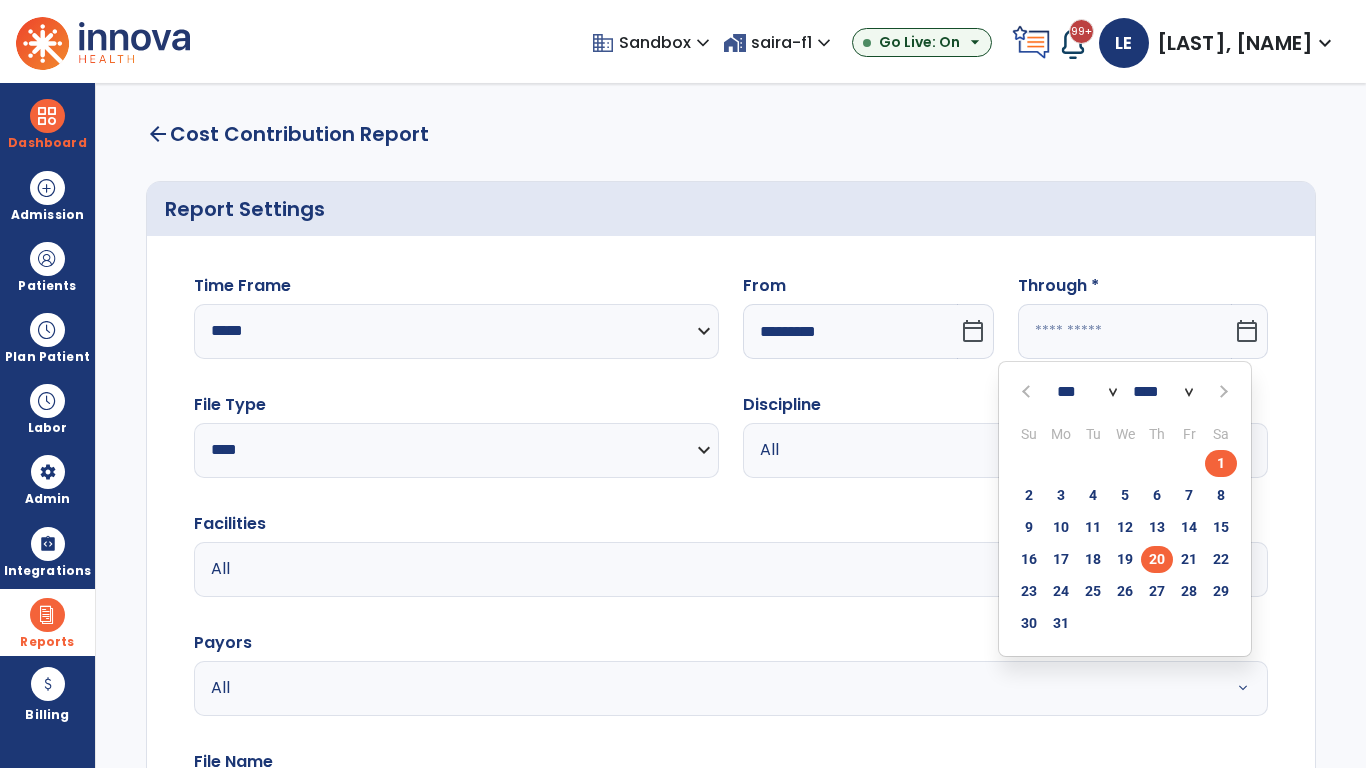 type on "*********" 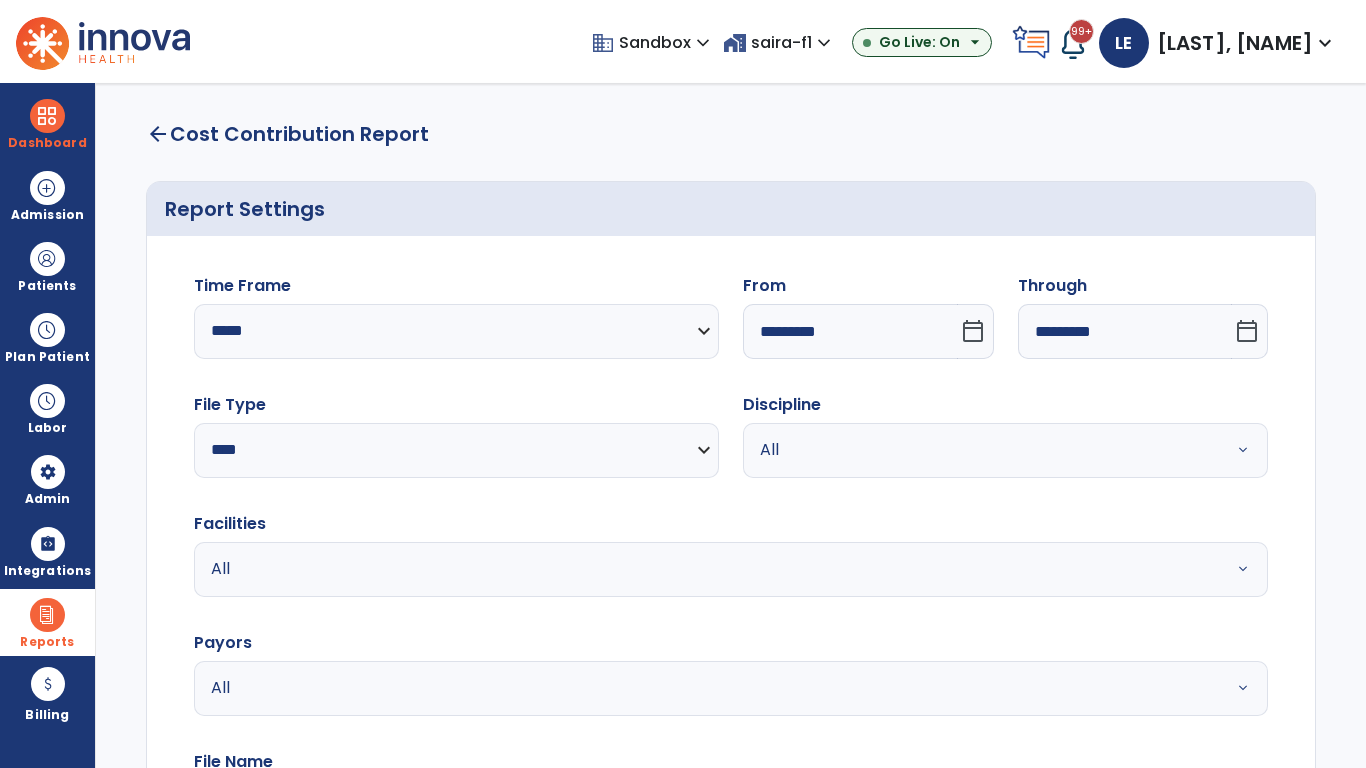 click on "All" at bounding box center [981, 450] 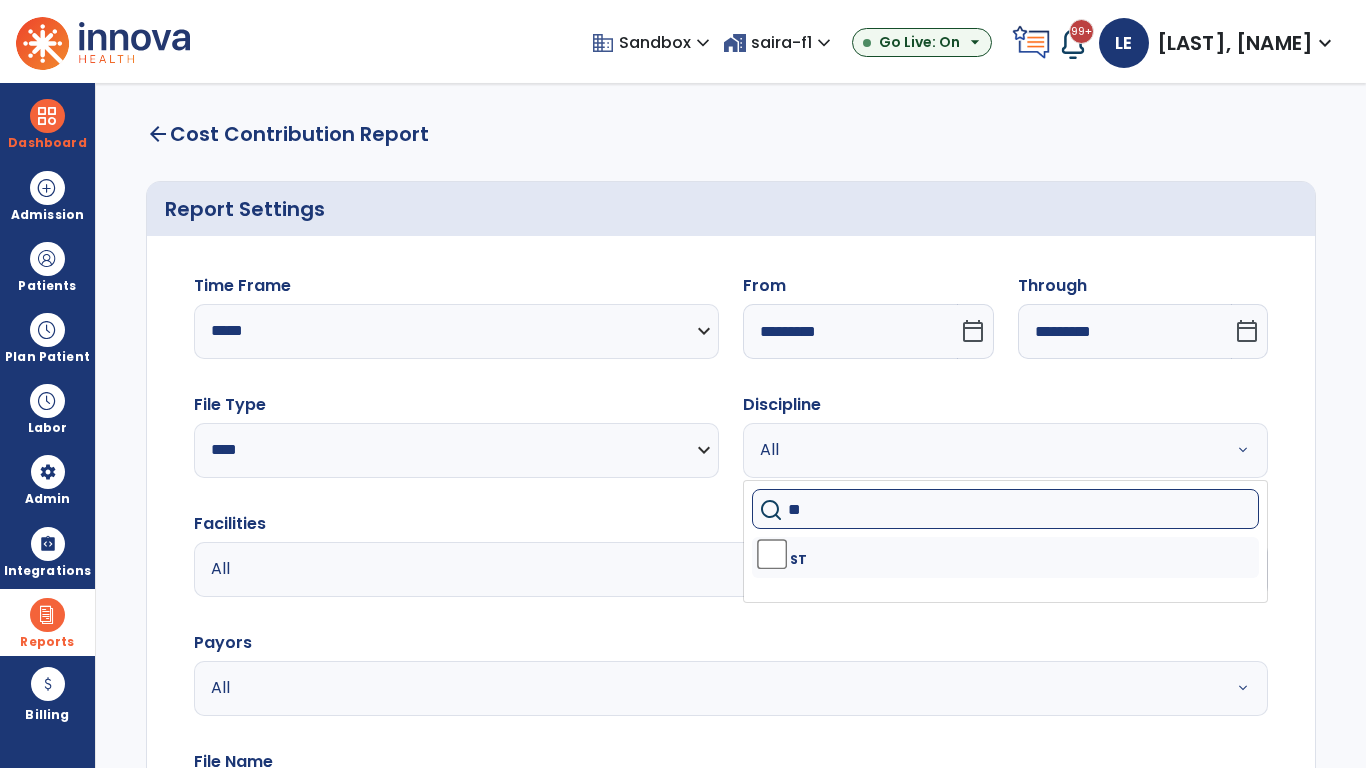 type on "**" 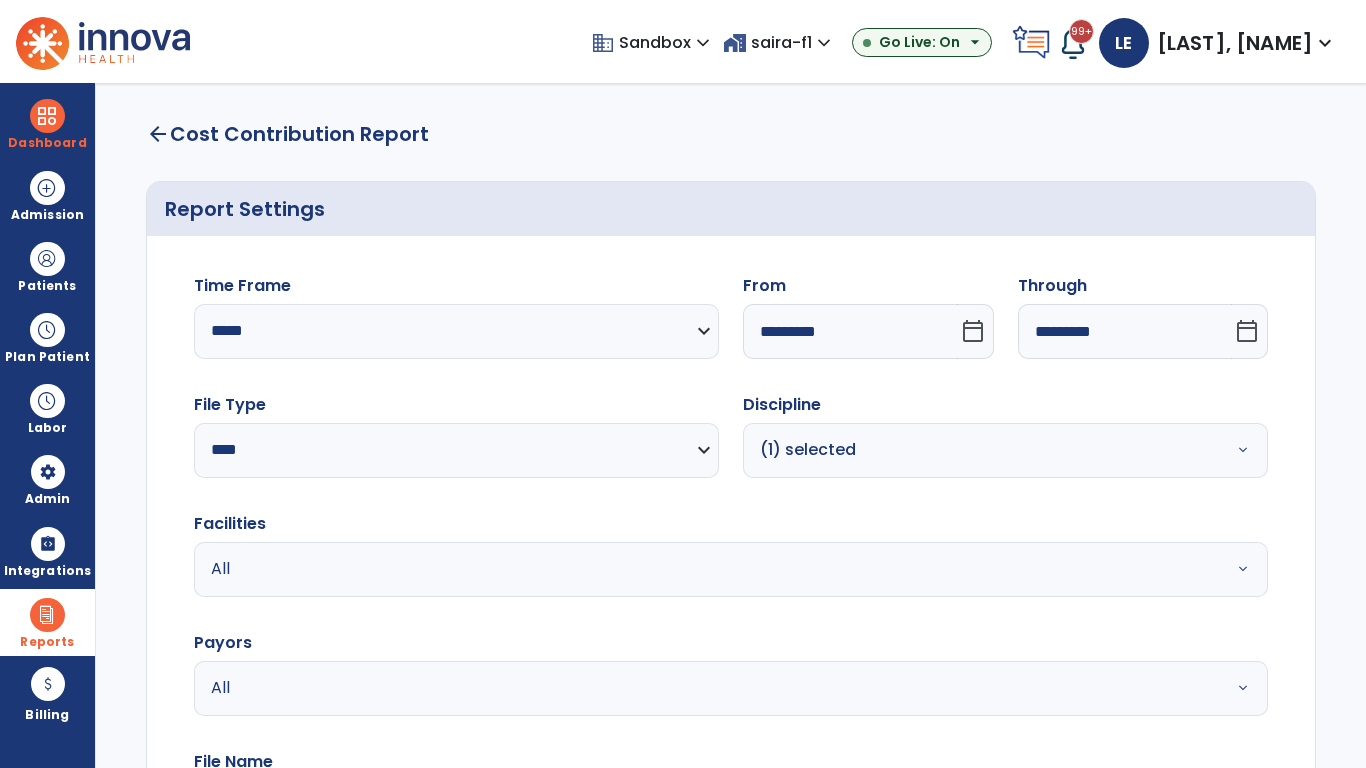 scroll, scrollTop: 51, scrollLeft: 0, axis: vertical 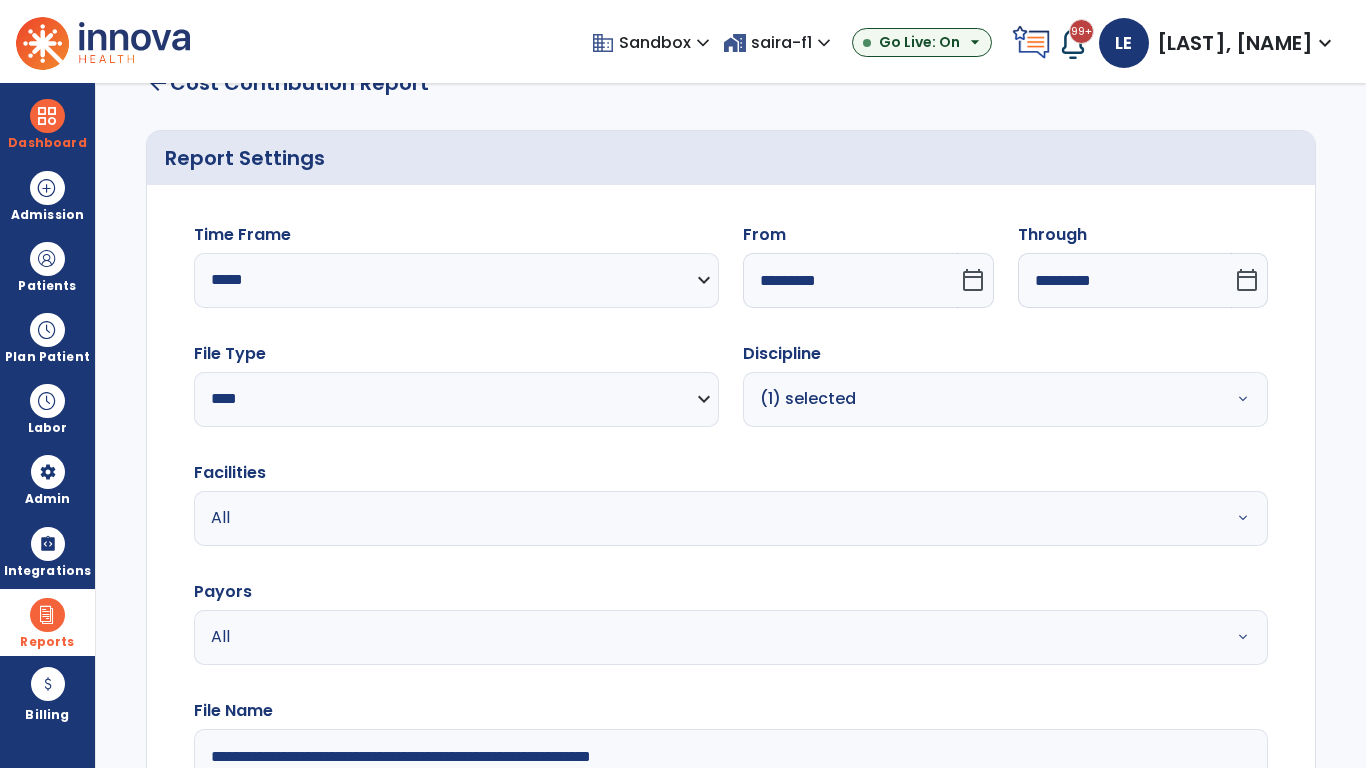 type on "**********" 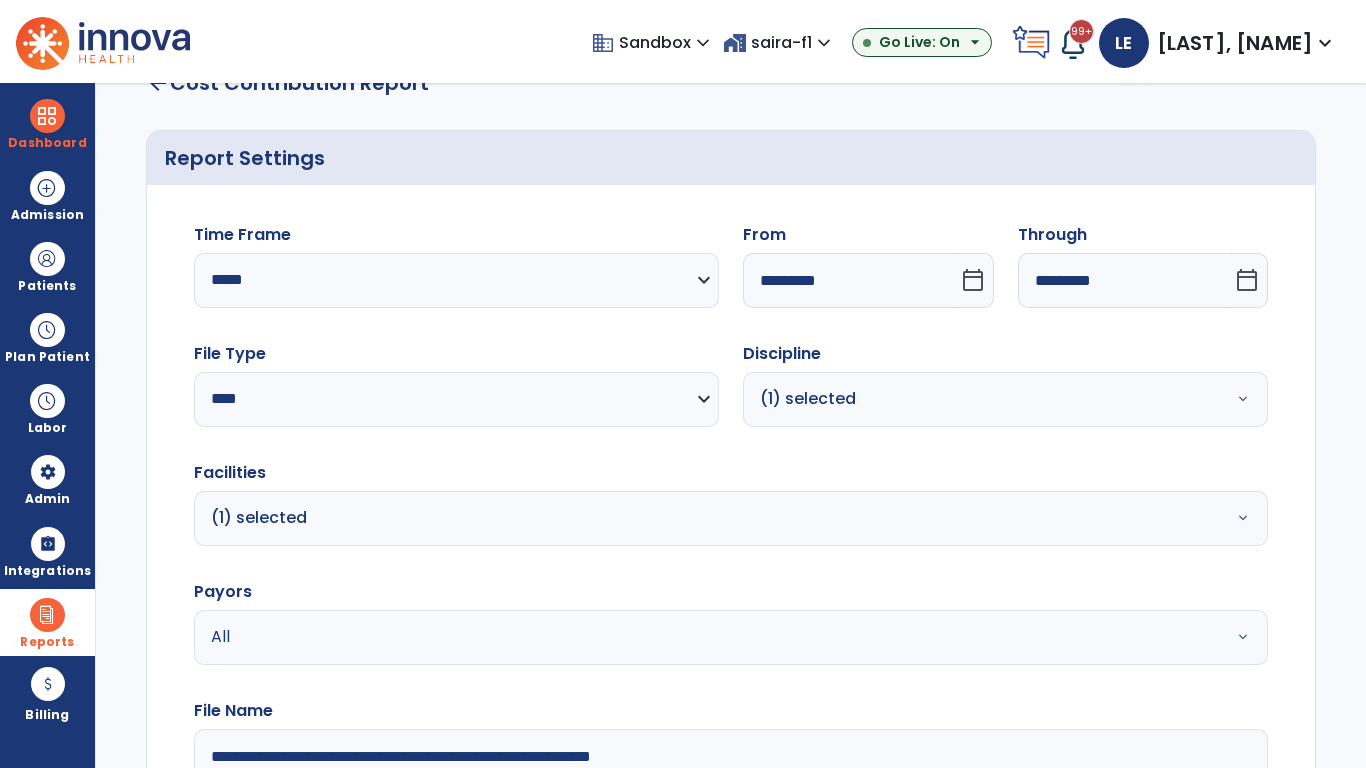 click on "All" at bounding box center (679, 637) 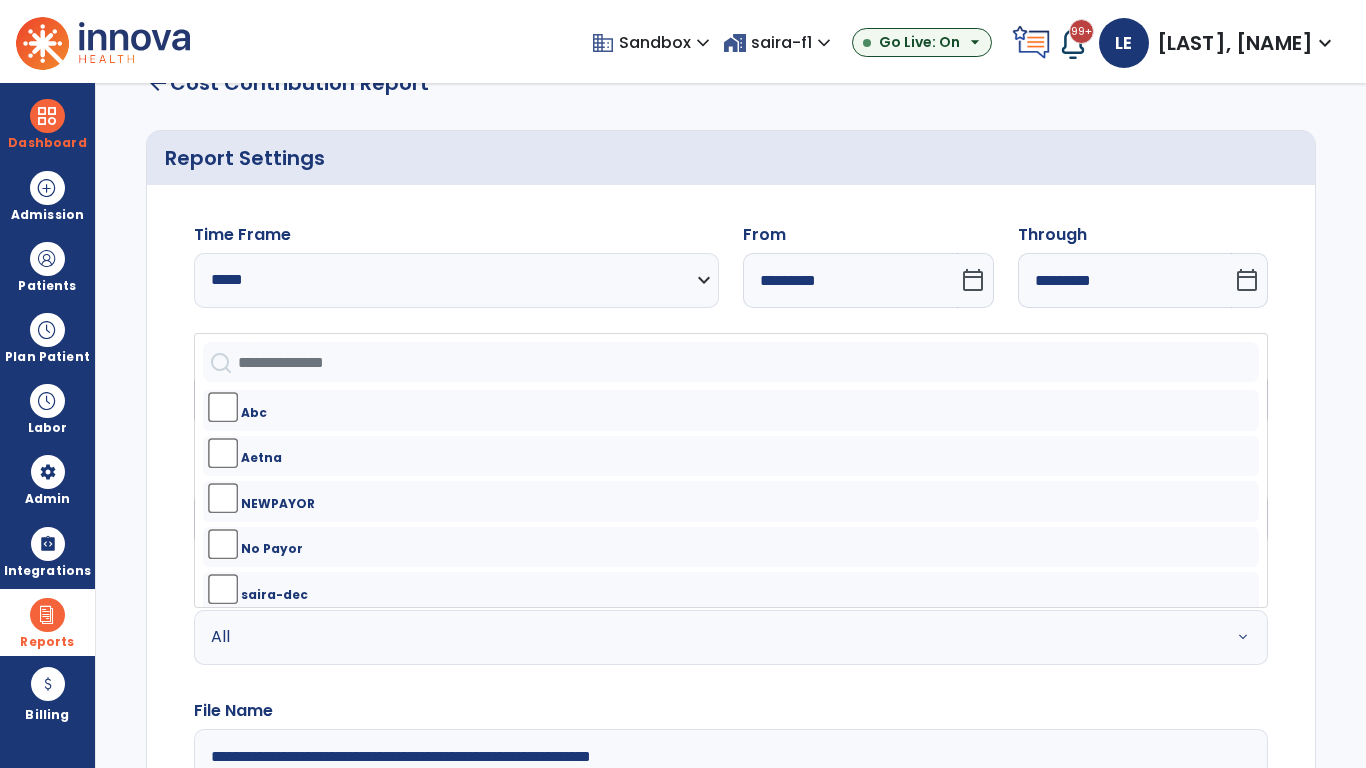 click on "Generate Report" 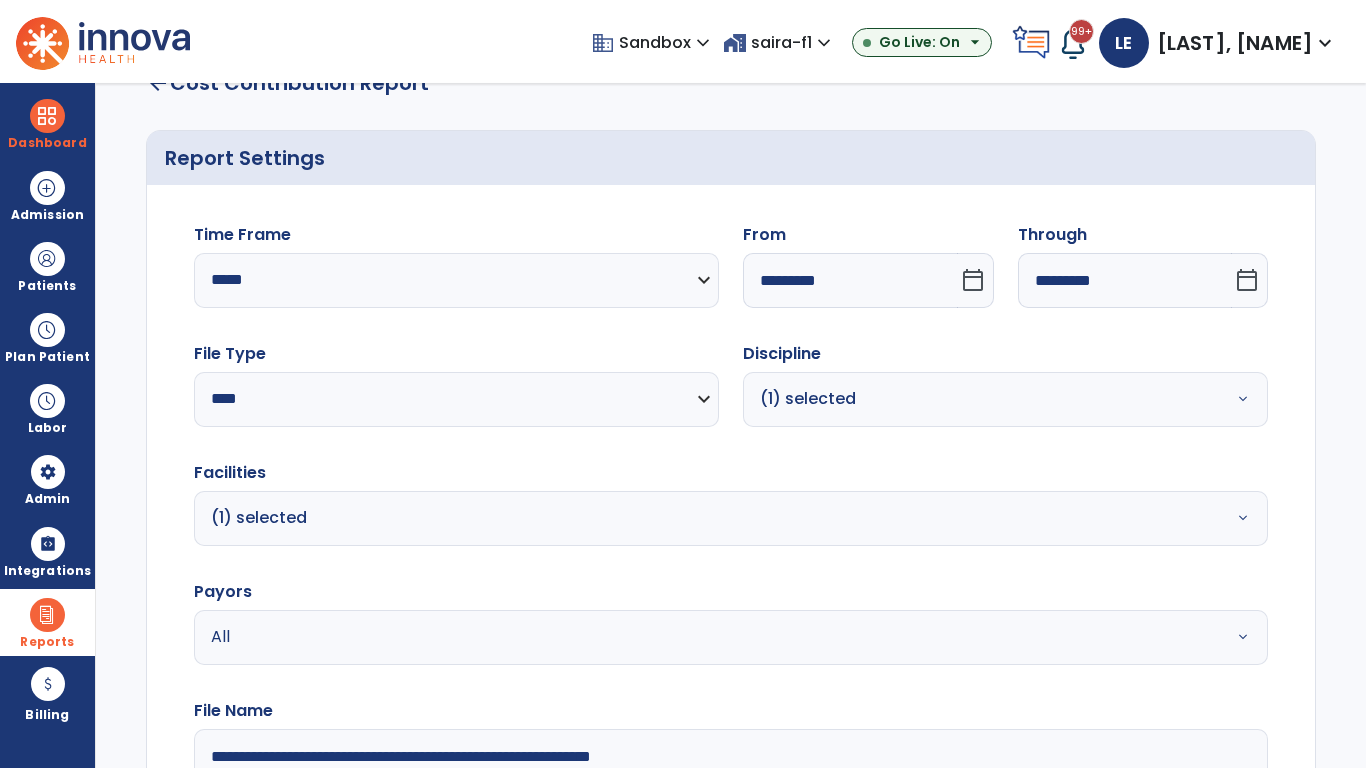 scroll, scrollTop: 264, scrollLeft: 0, axis: vertical 